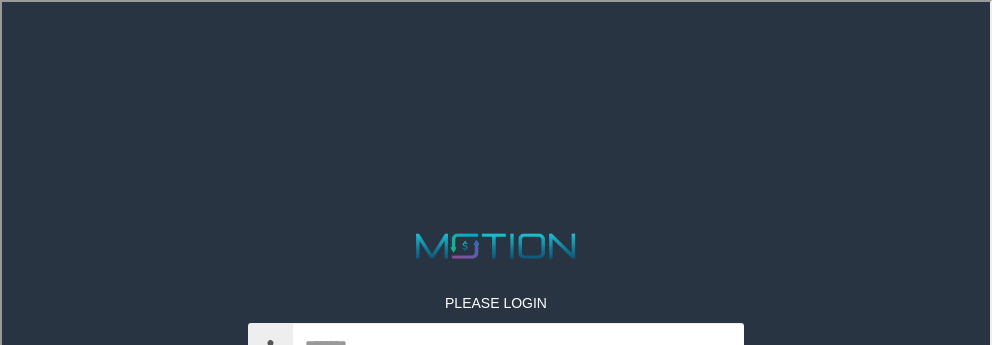 select on "**" 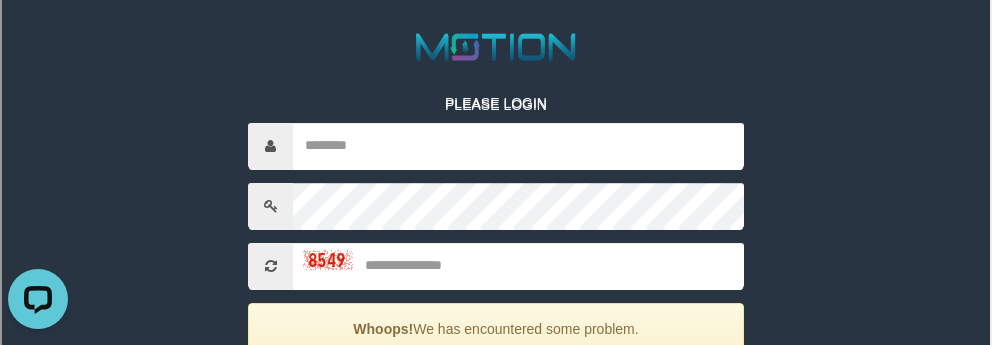 scroll, scrollTop: 0, scrollLeft: 0, axis: both 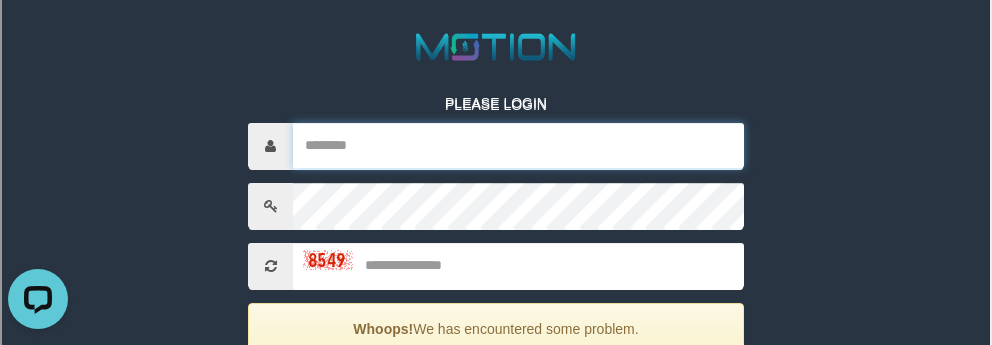 type on "*********" 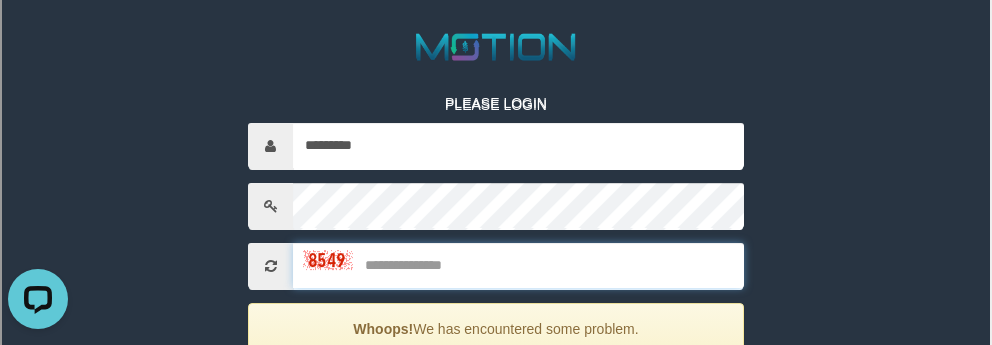 drag, startPoint x: 494, startPoint y: 261, endPoint x: 599, endPoint y: 112, distance: 182.28 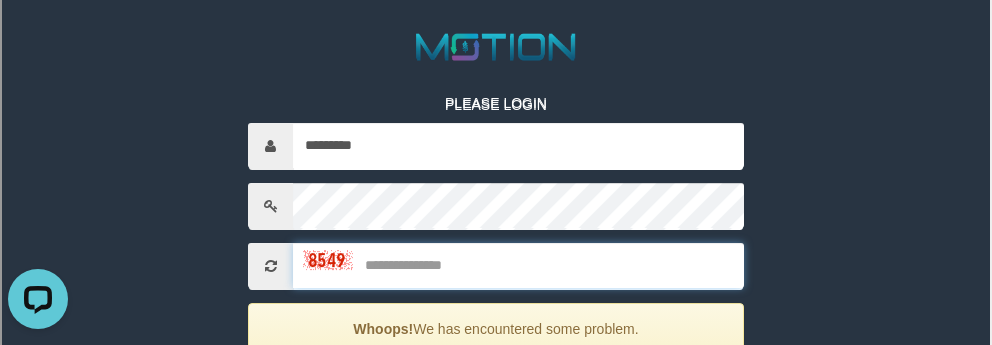 click at bounding box center [518, 265] 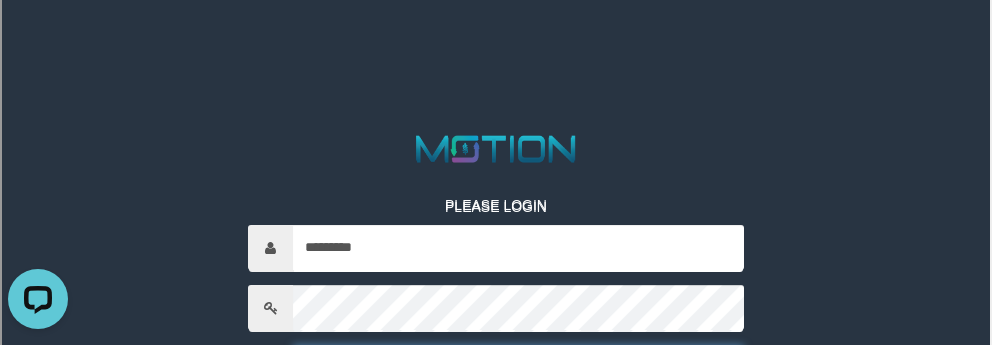 scroll, scrollTop: 67, scrollLeft: 0, axis: vertical 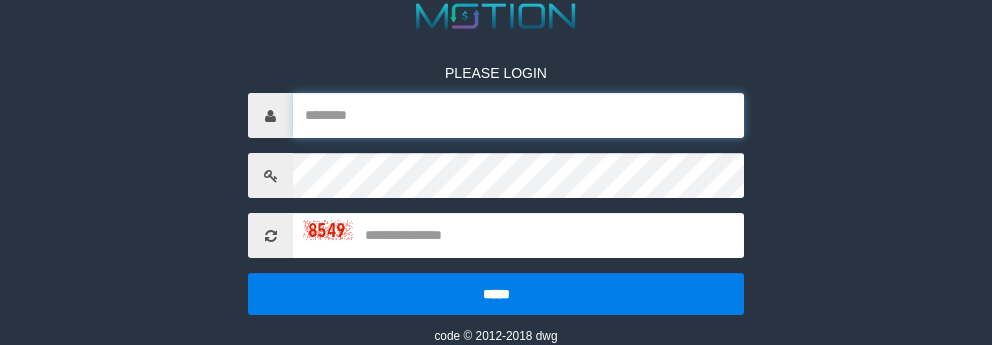 type on "*********" 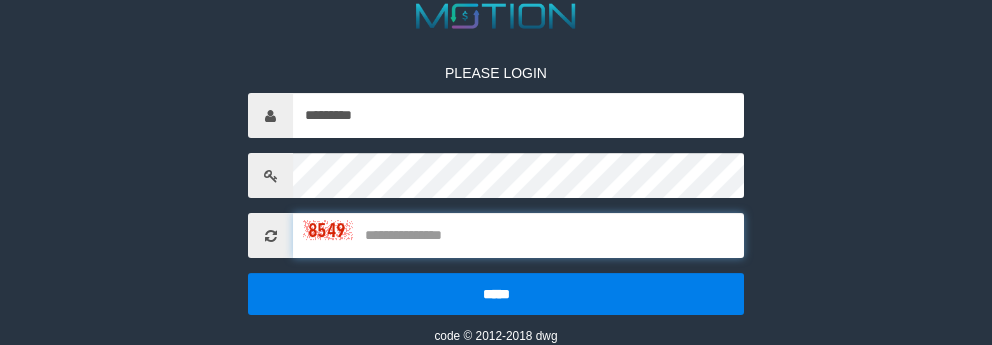 click at bounding box center [518, 235] 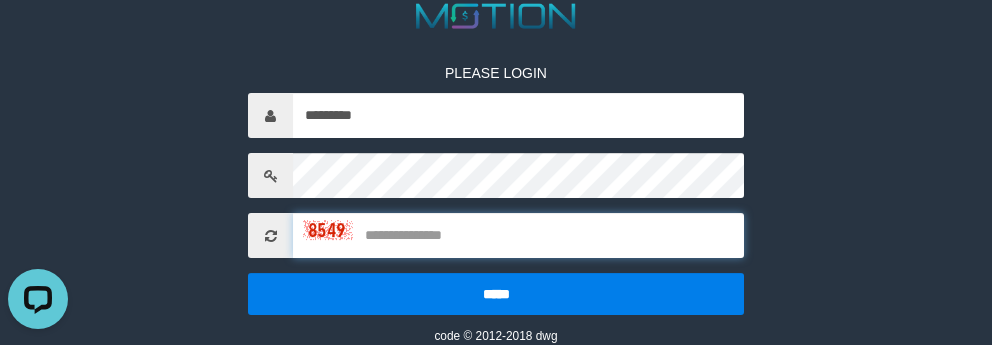 scroll, scrollTop: 0, scrollLeft: 0, axis: both 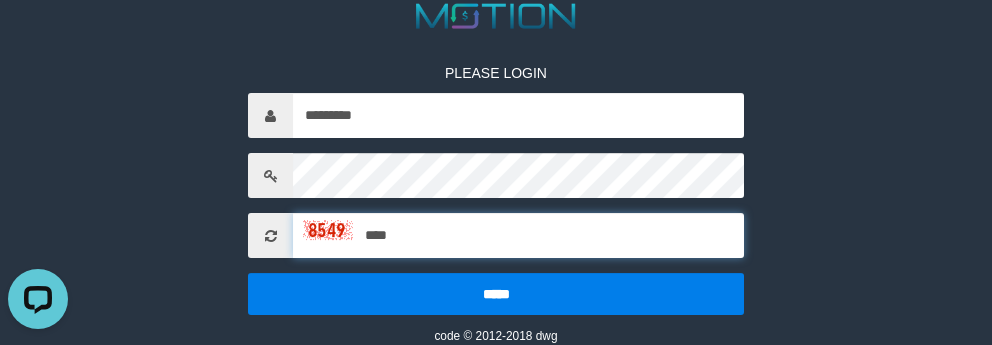 type on "****" 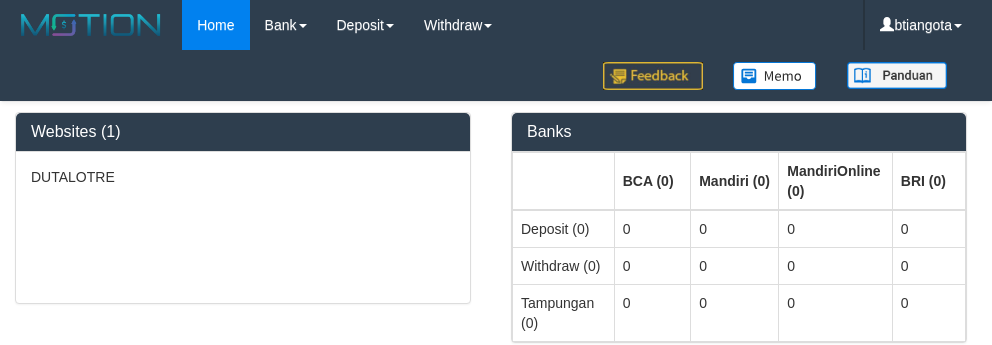 select on "***" 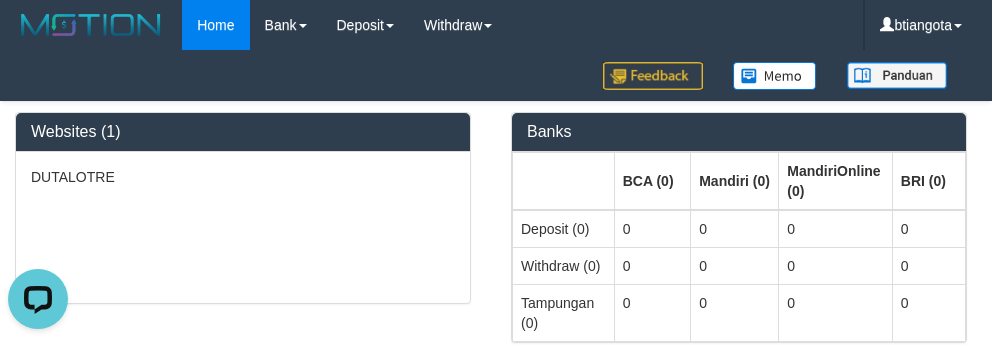 scroll, scrollTop: 0, scrollLeft: 0, axis: both 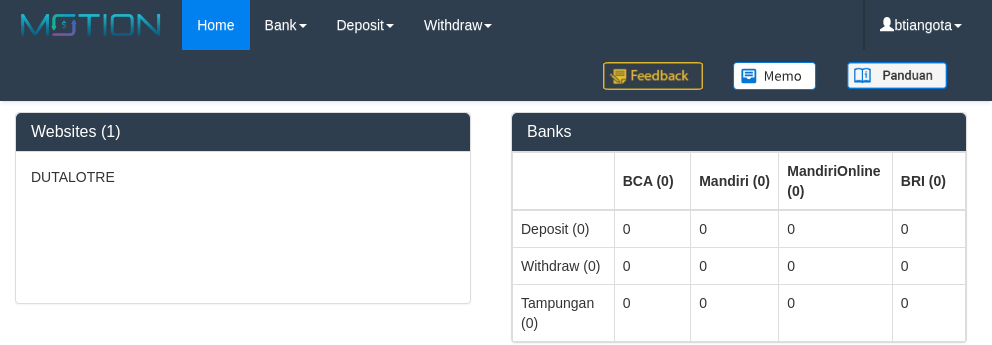 select on "***" 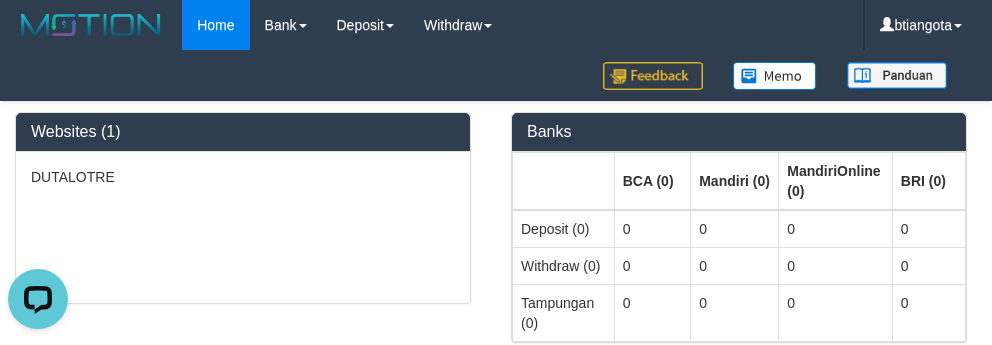 scroll, scrollTop: 0, scrollLeft: 0, axis: both 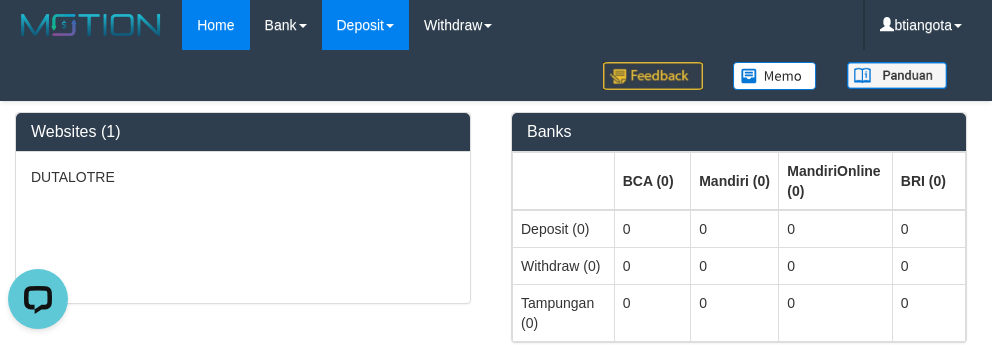 select on "****" 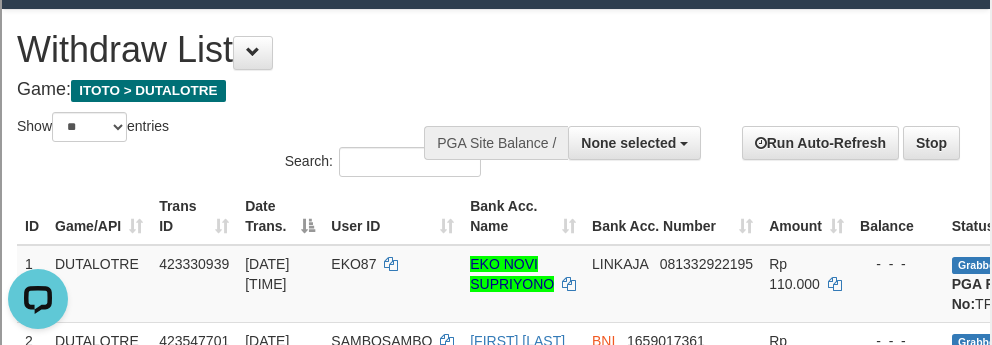 scroll, scrollTop: 0, scrollLeft: 0, axis: both 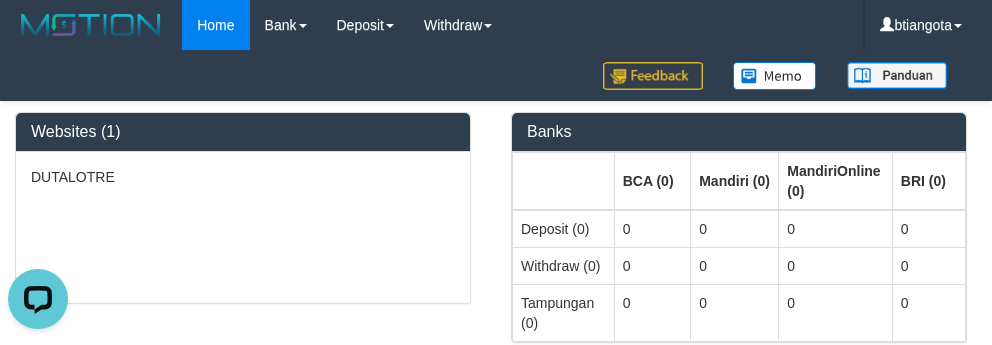 click on "Check Data WD PGA Telah Selesai -" at bounding box center (496, 1353) 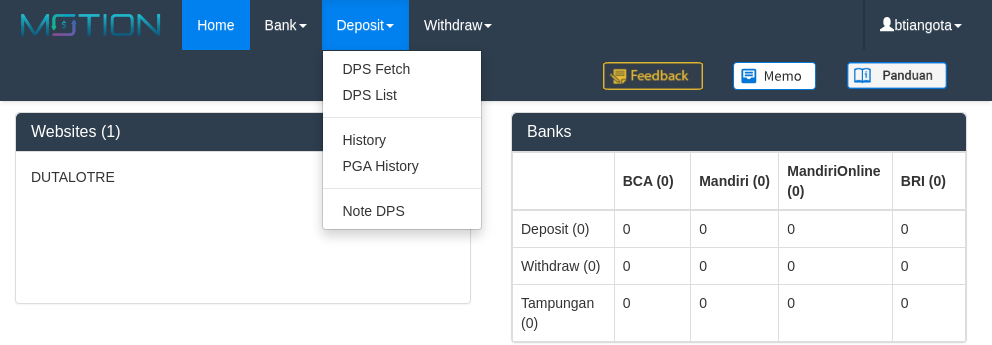 select on "***" 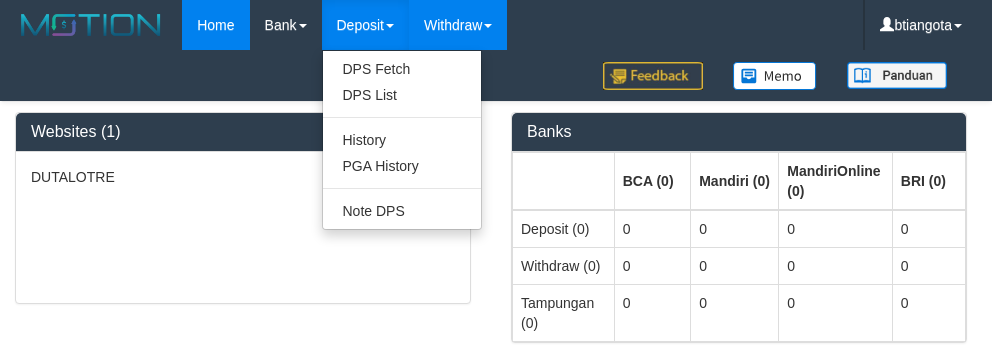 select 